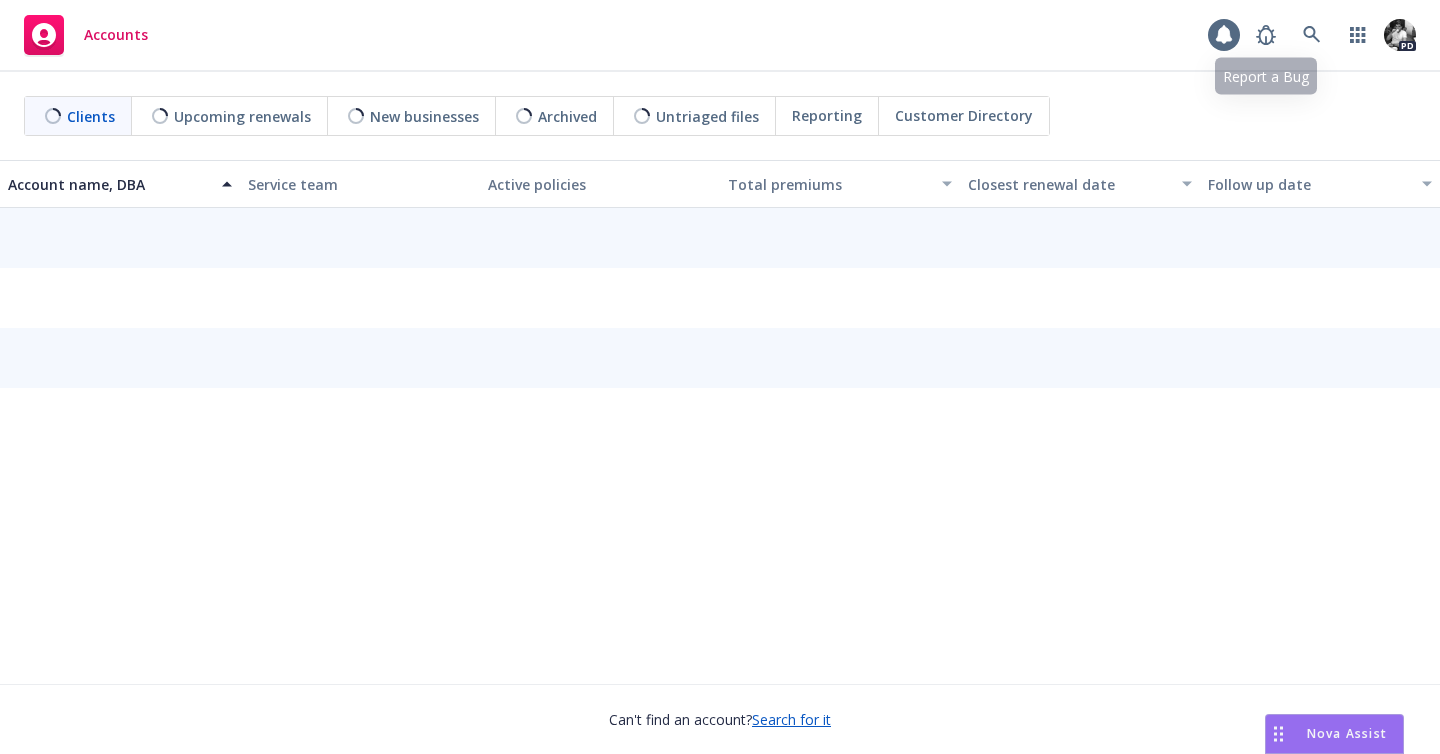 scroll, scrollTop: 0, scrollLeft: 0, axis: both 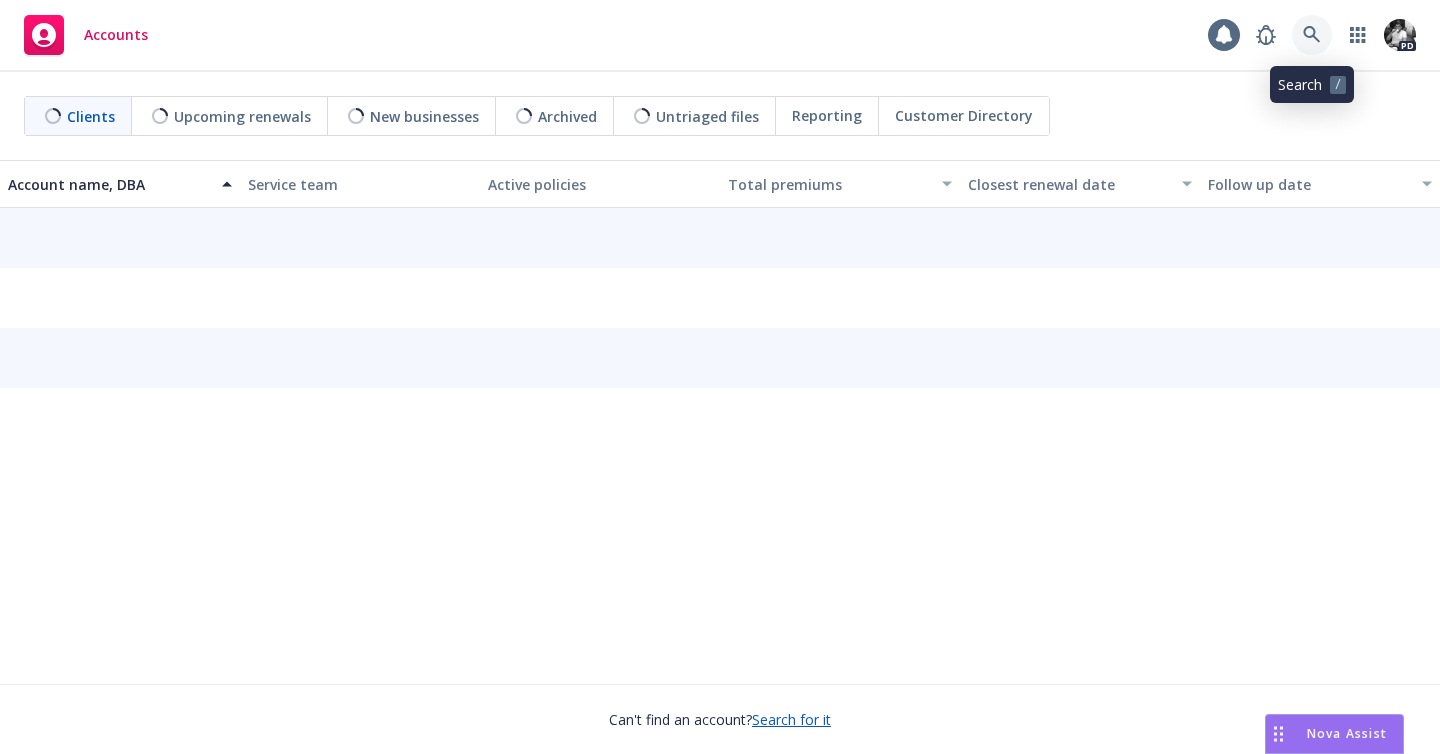 click 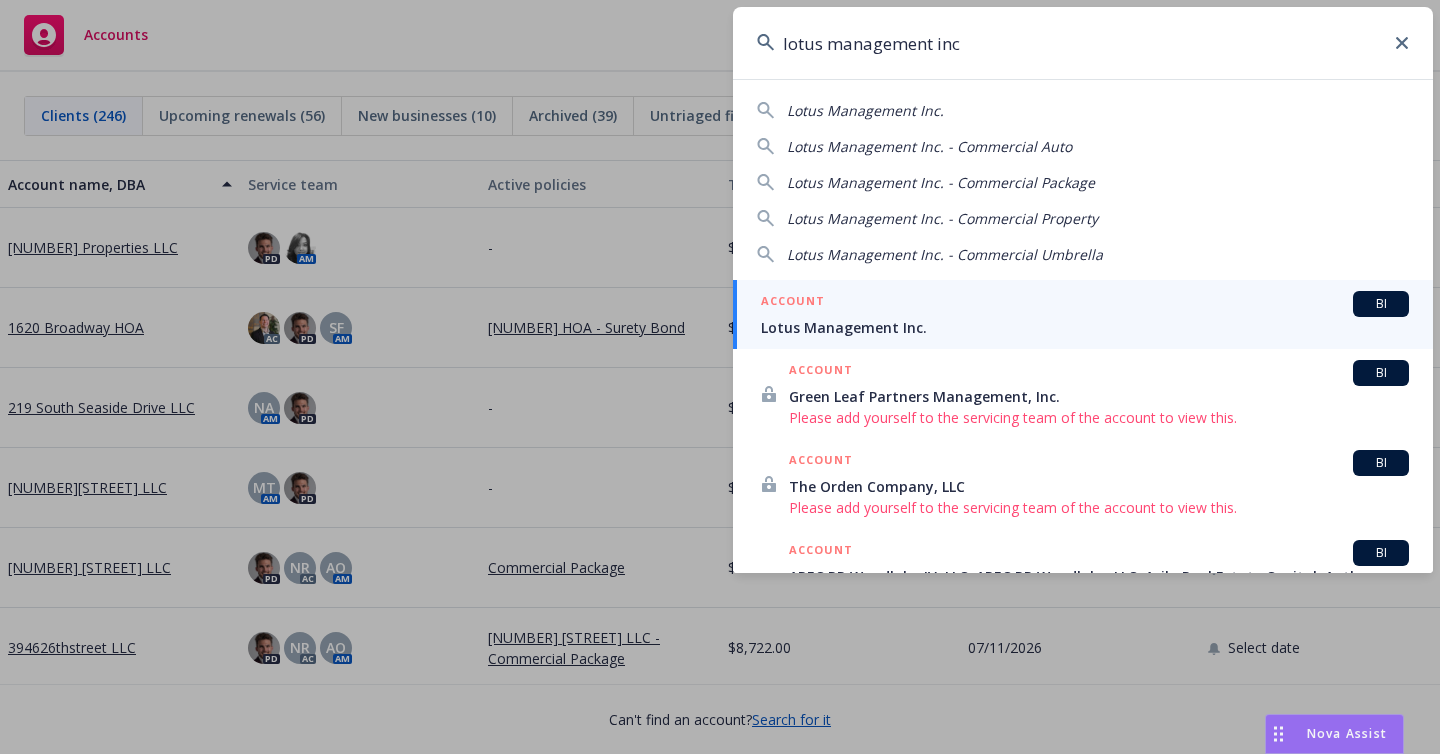 type on "lotus management inc" 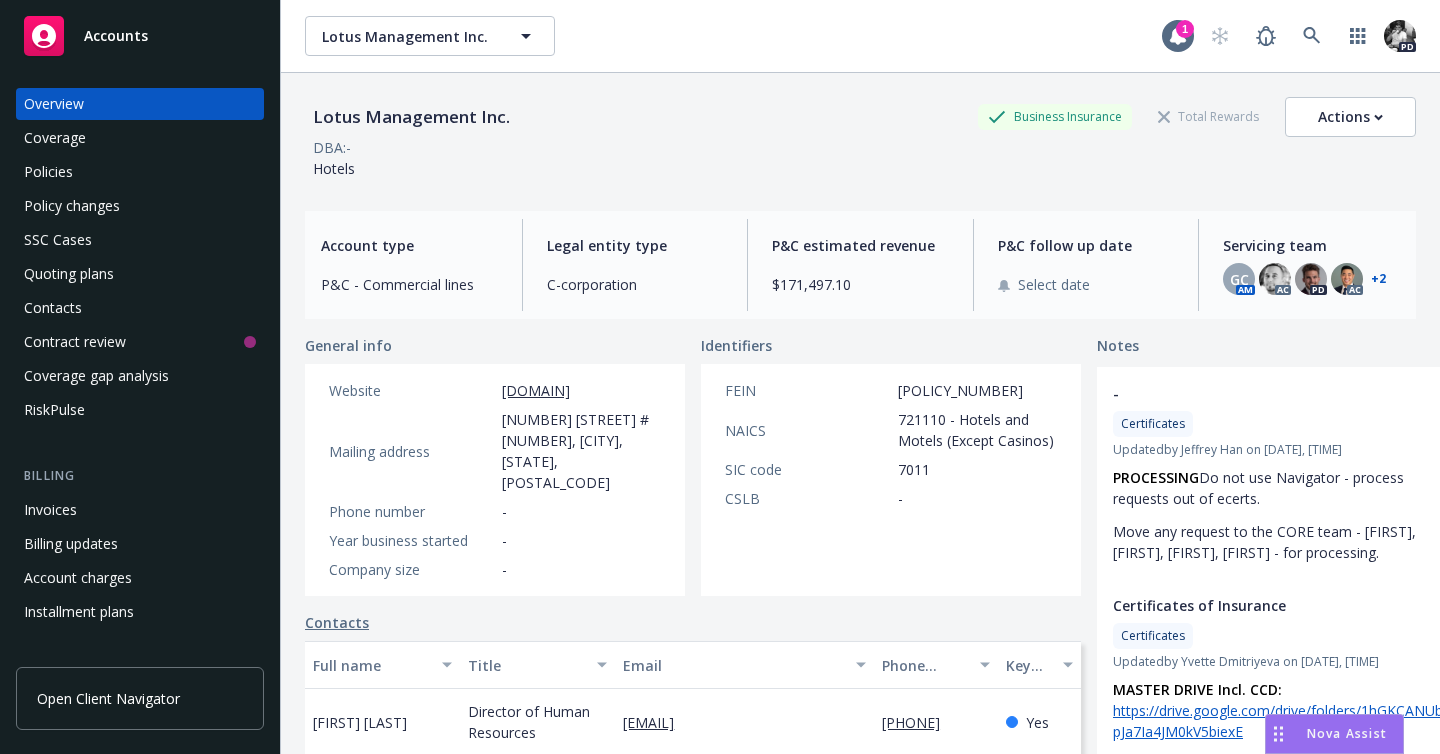 click on "Policies" at bounding box center (140, 172) 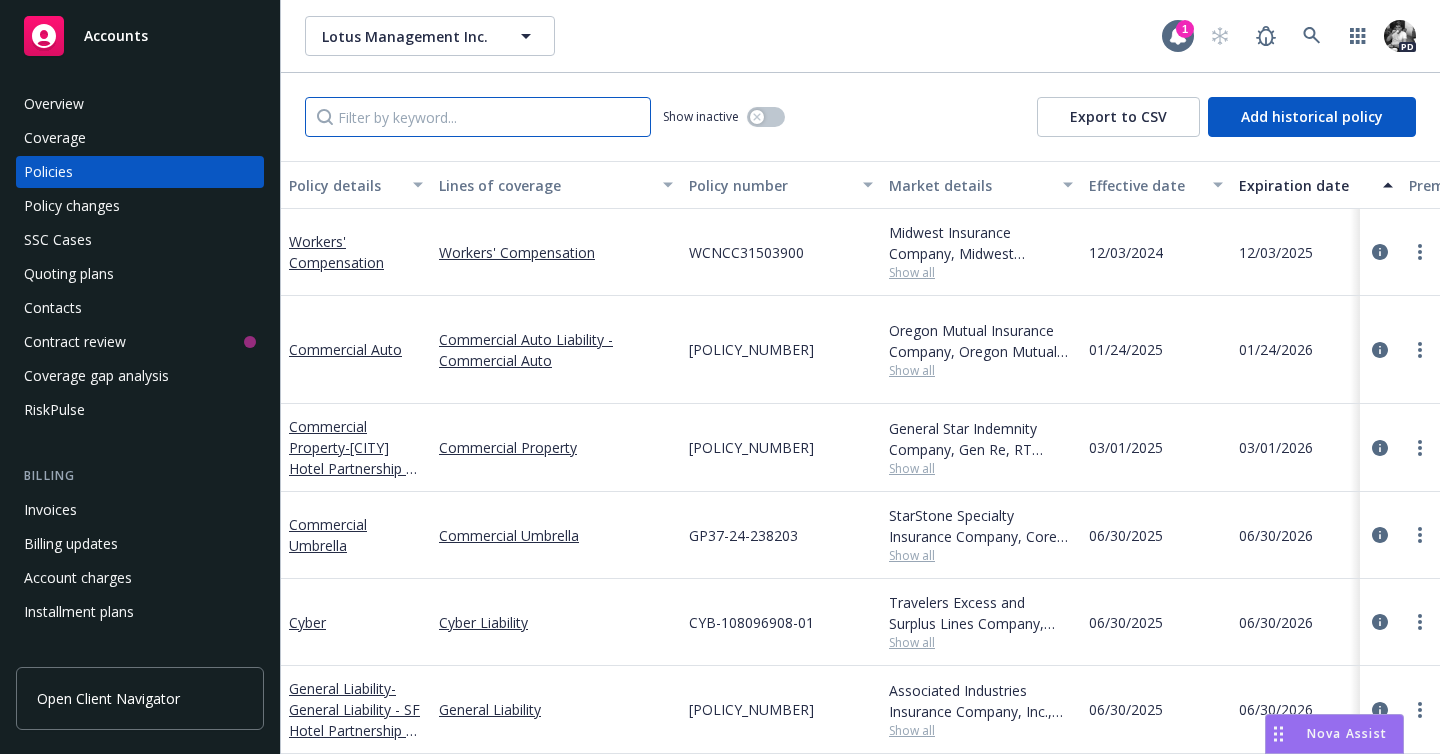 click at bounding box center [478, 117] 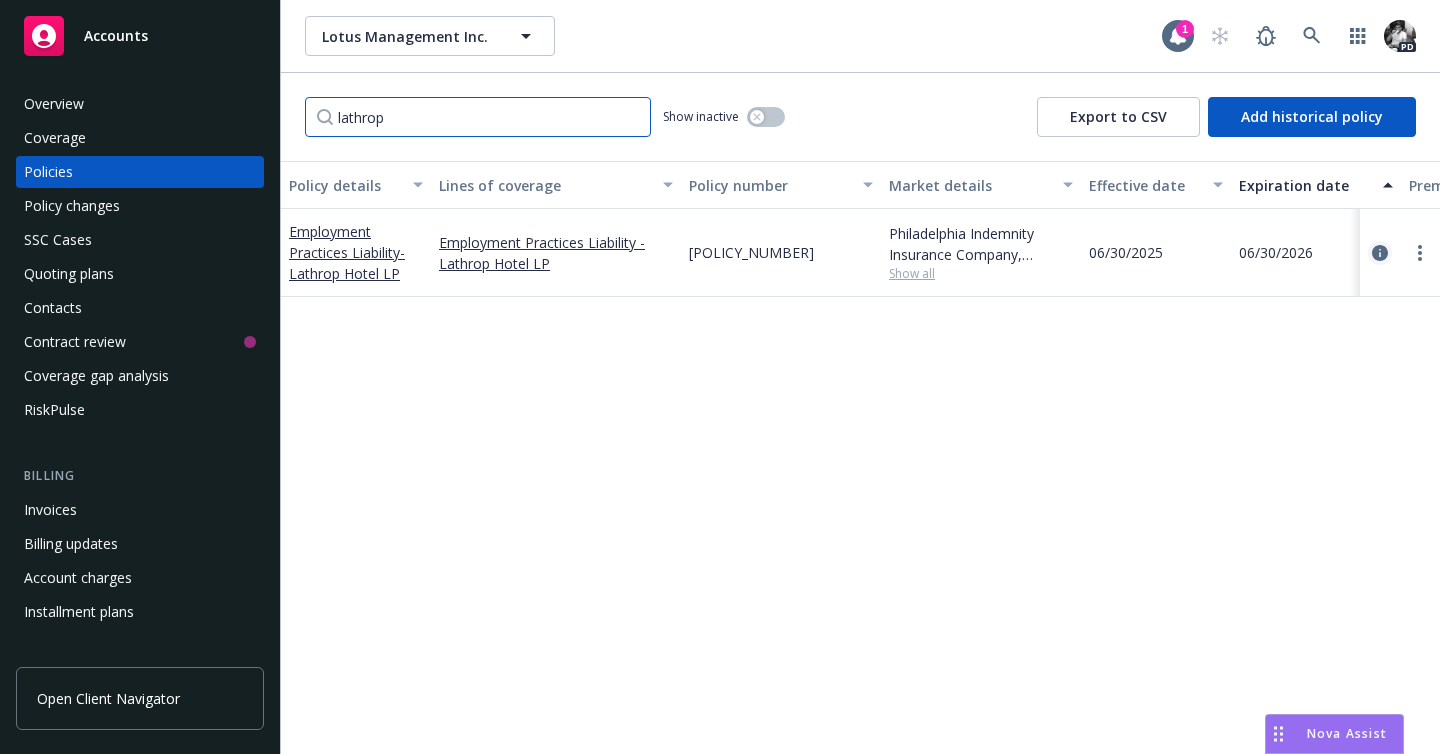 type on "lathrop" 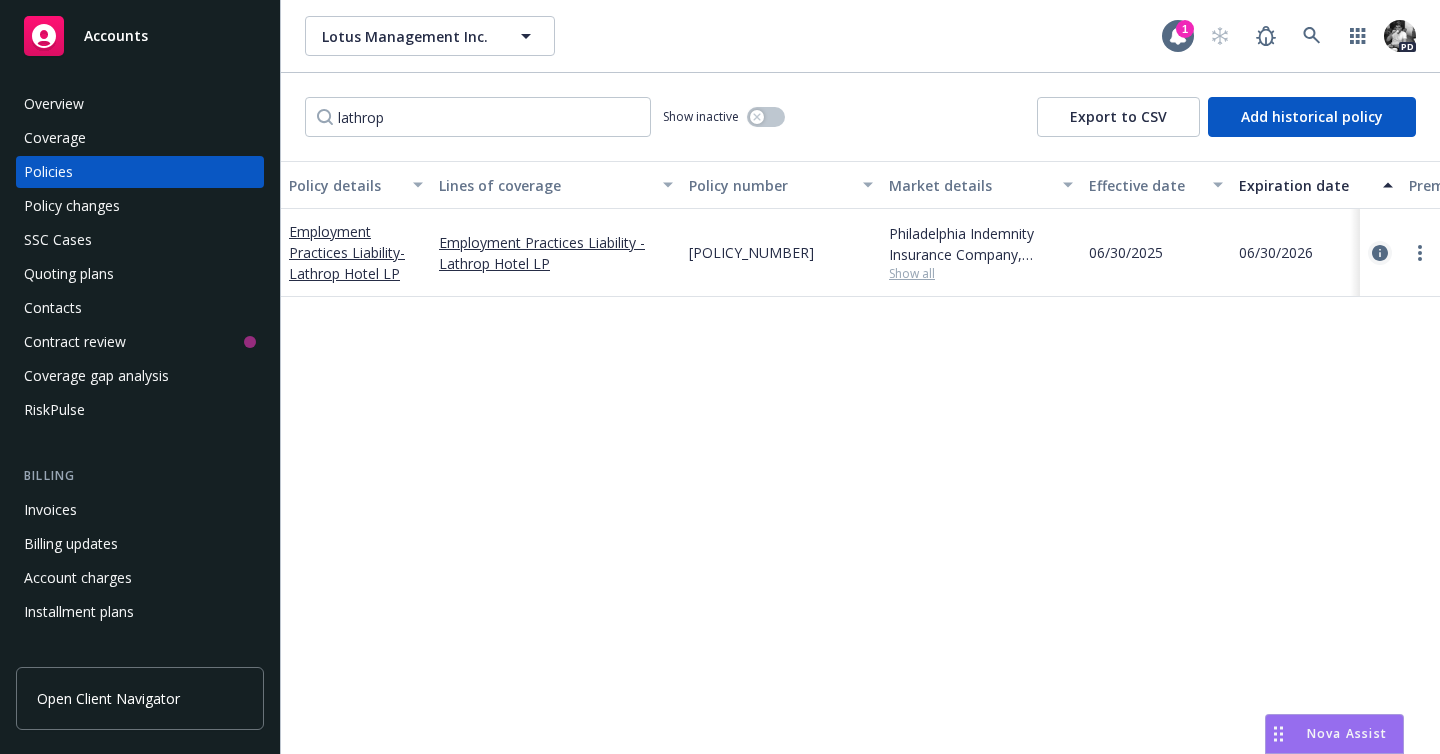 click 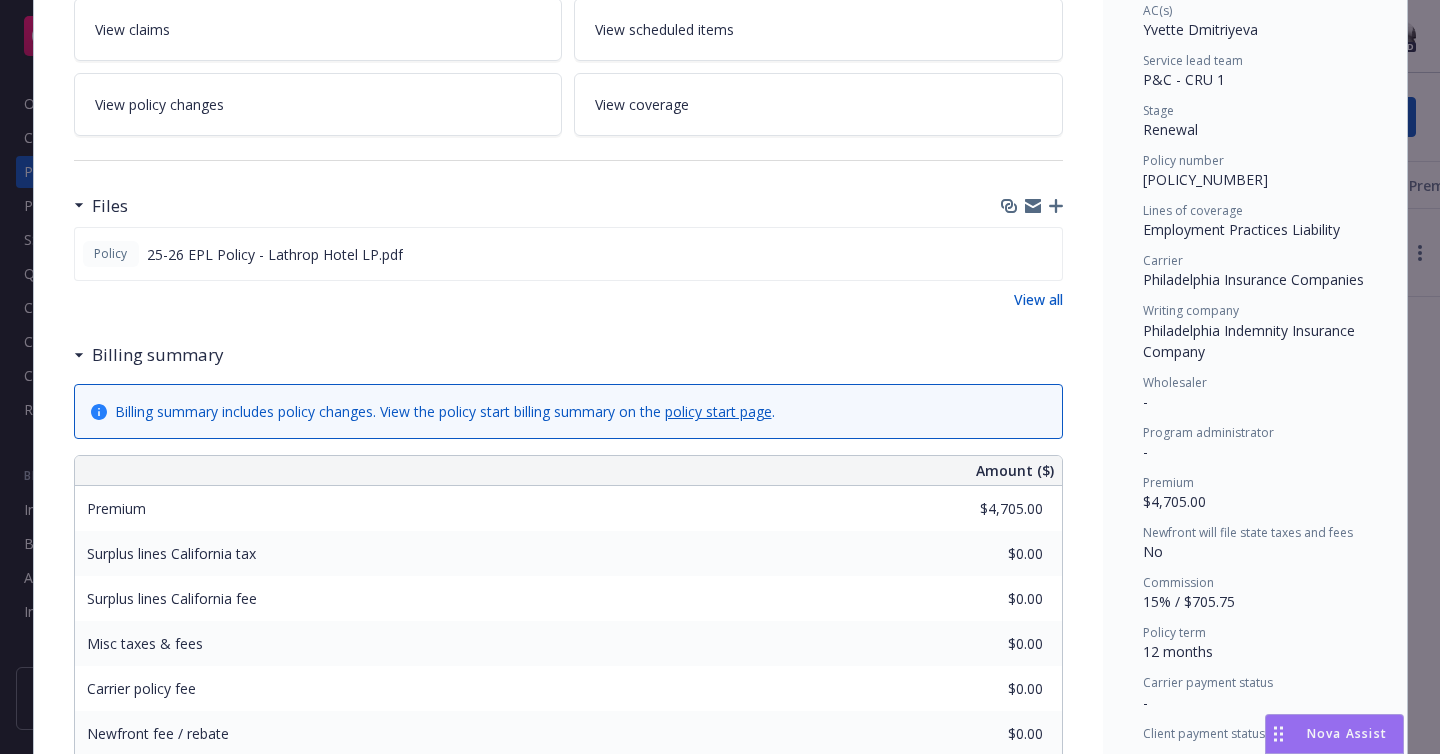 scroll, scrollTop: 384, scrollLeft: 0, axis: vertical 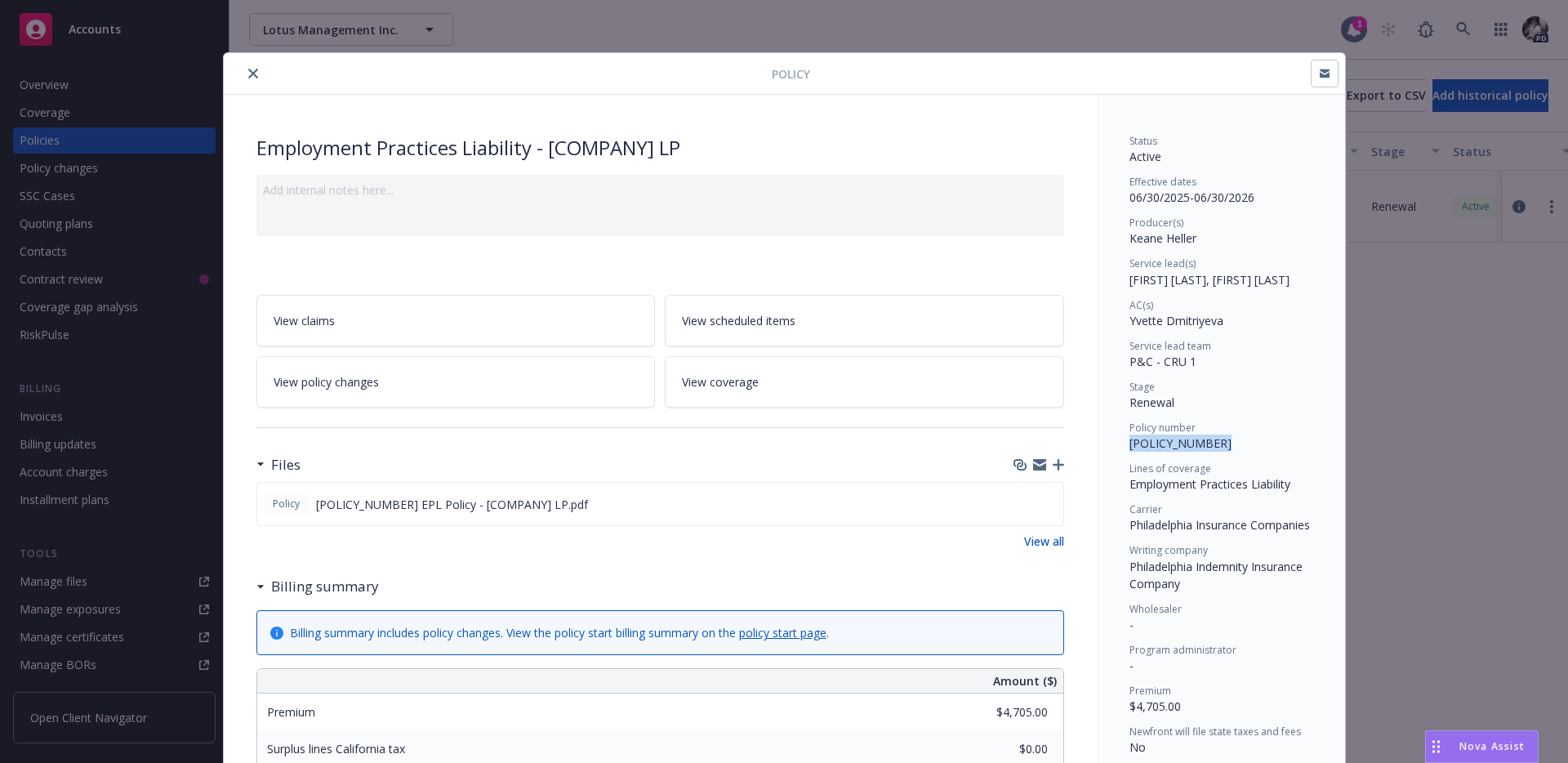 click 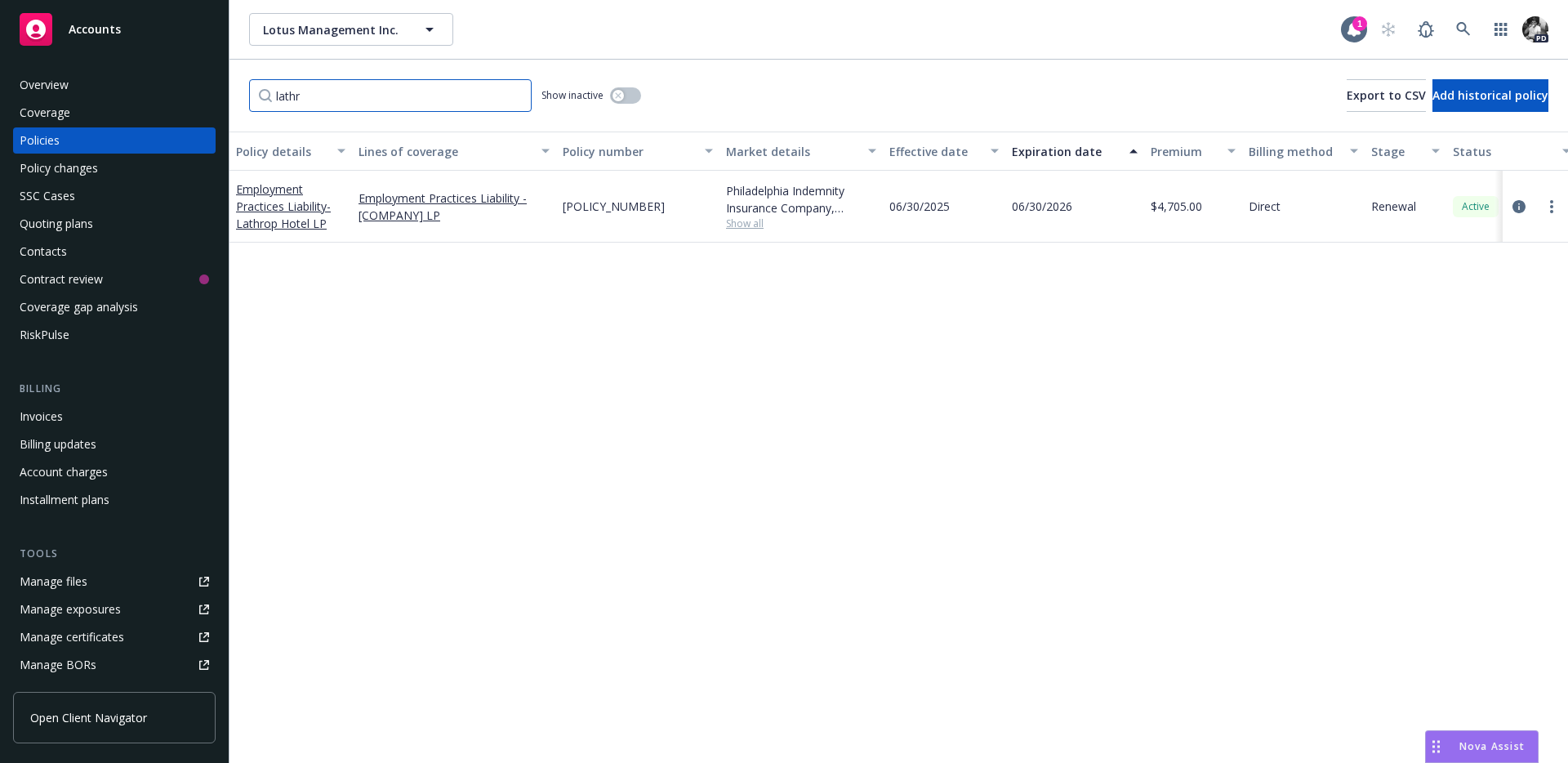 click on "lathr" at bounding box center (390, 96) 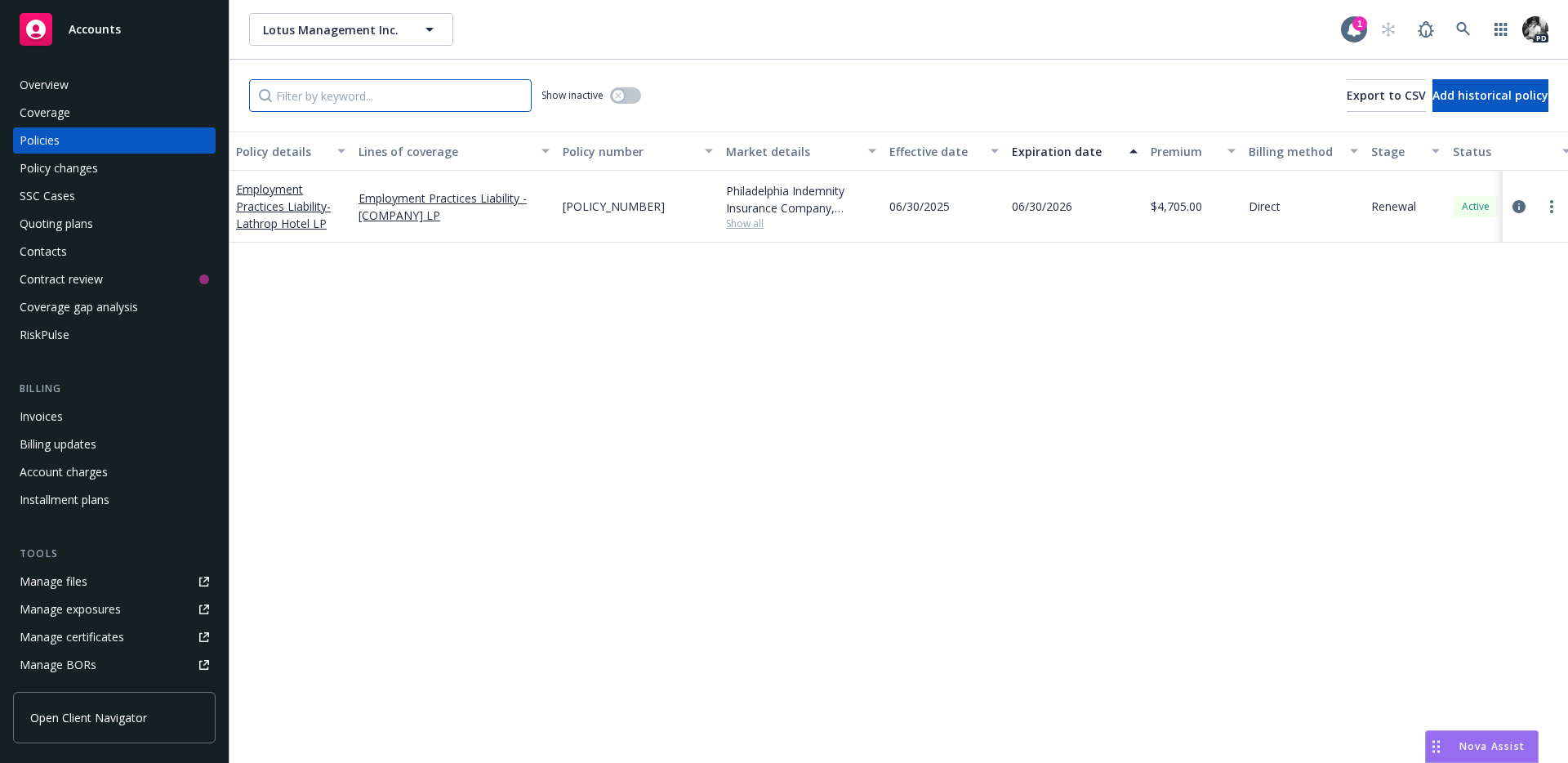 click at bounding box center [390, 96] 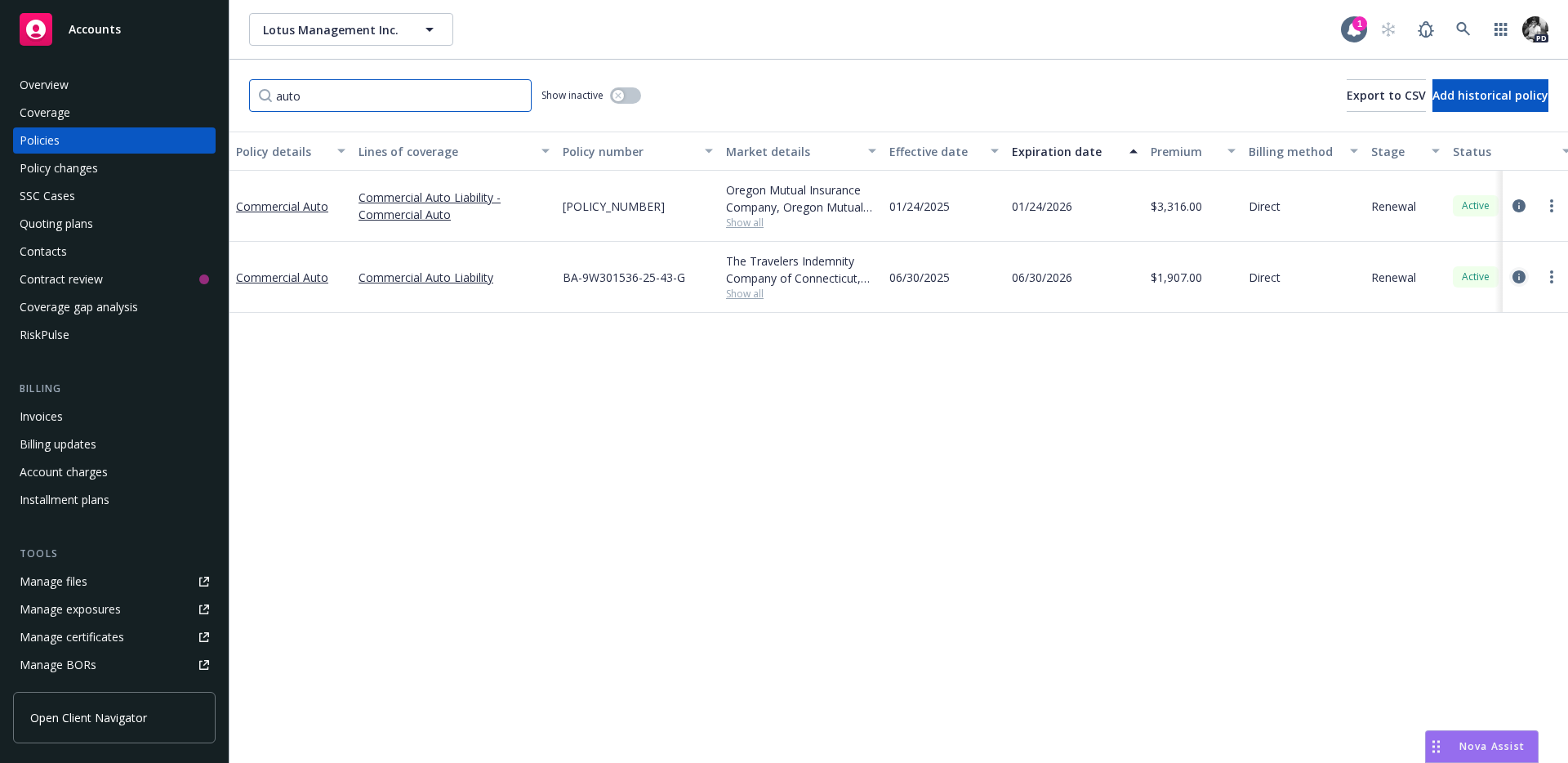 type on "auto" 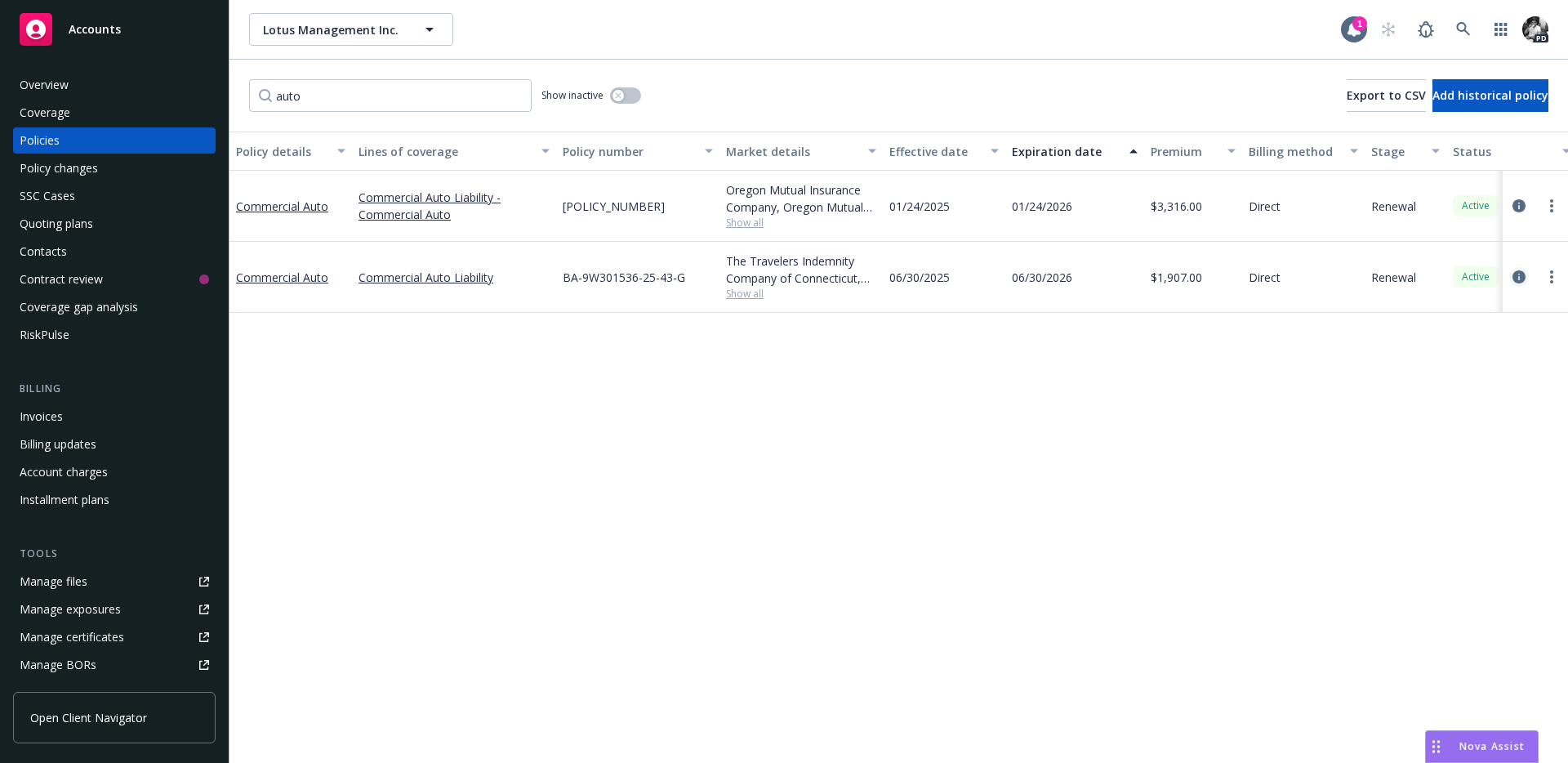 click 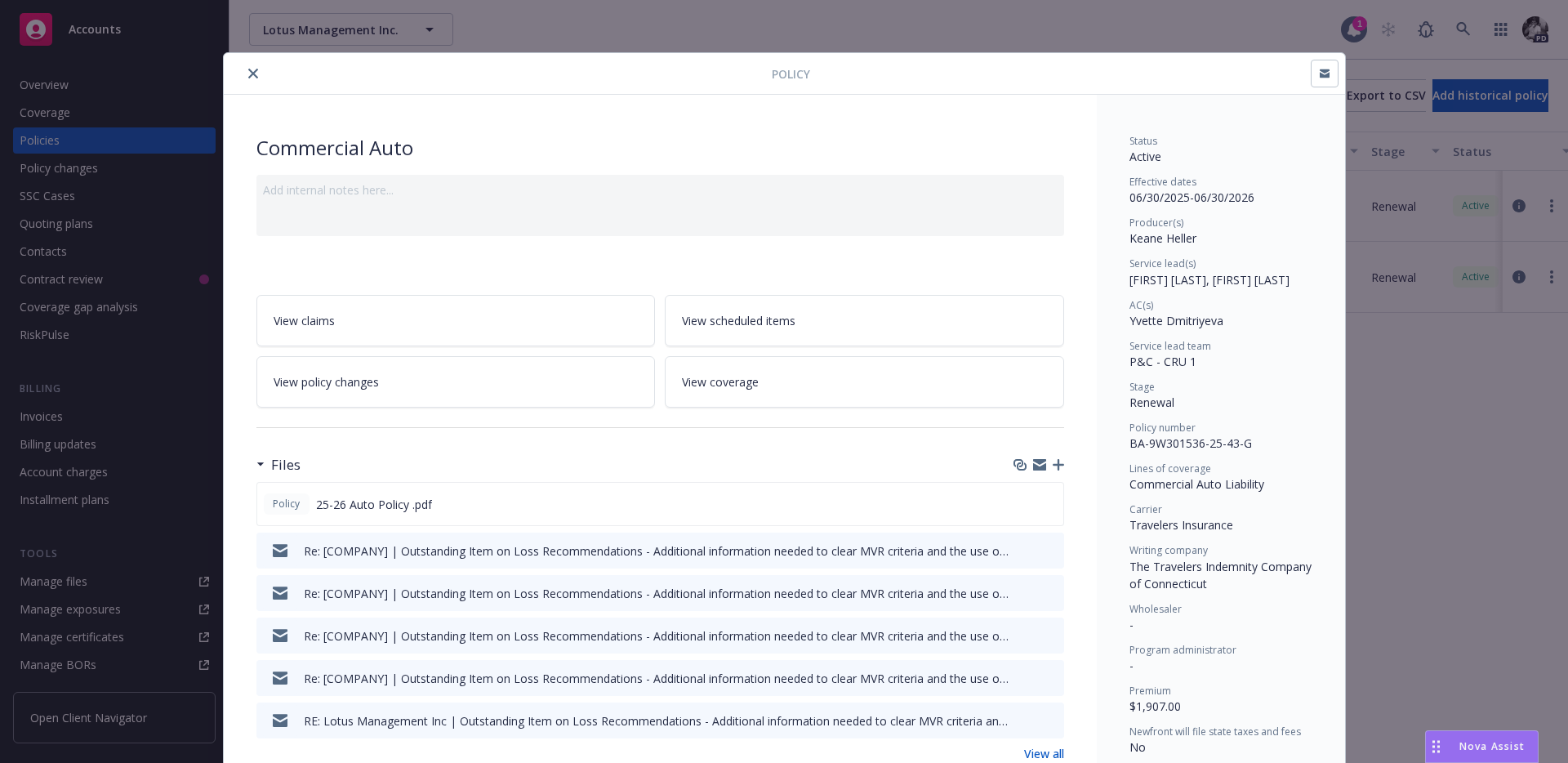 scroll, scrollTop: 145, scrollLeft: 0, axis: vertical 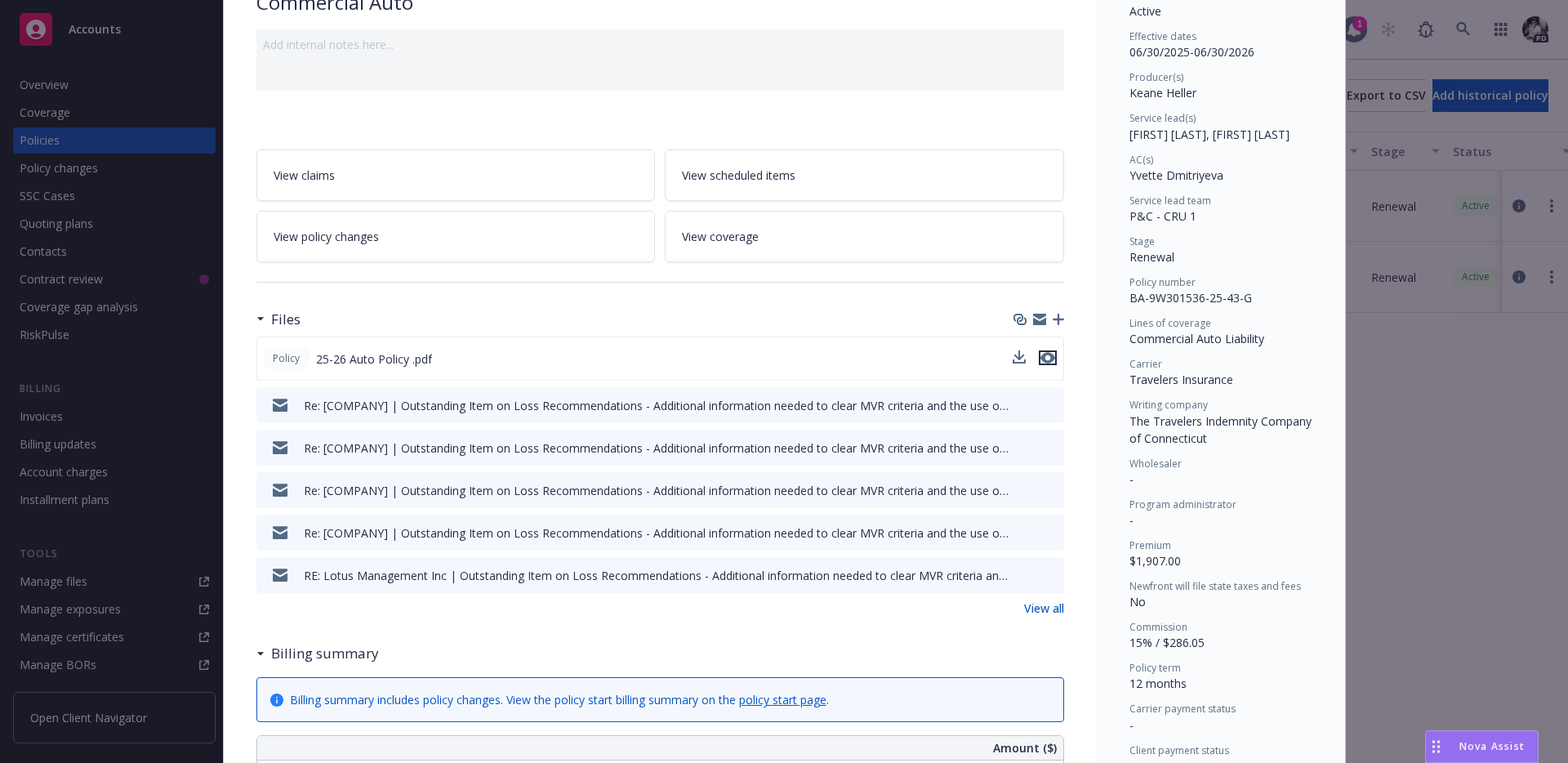 click 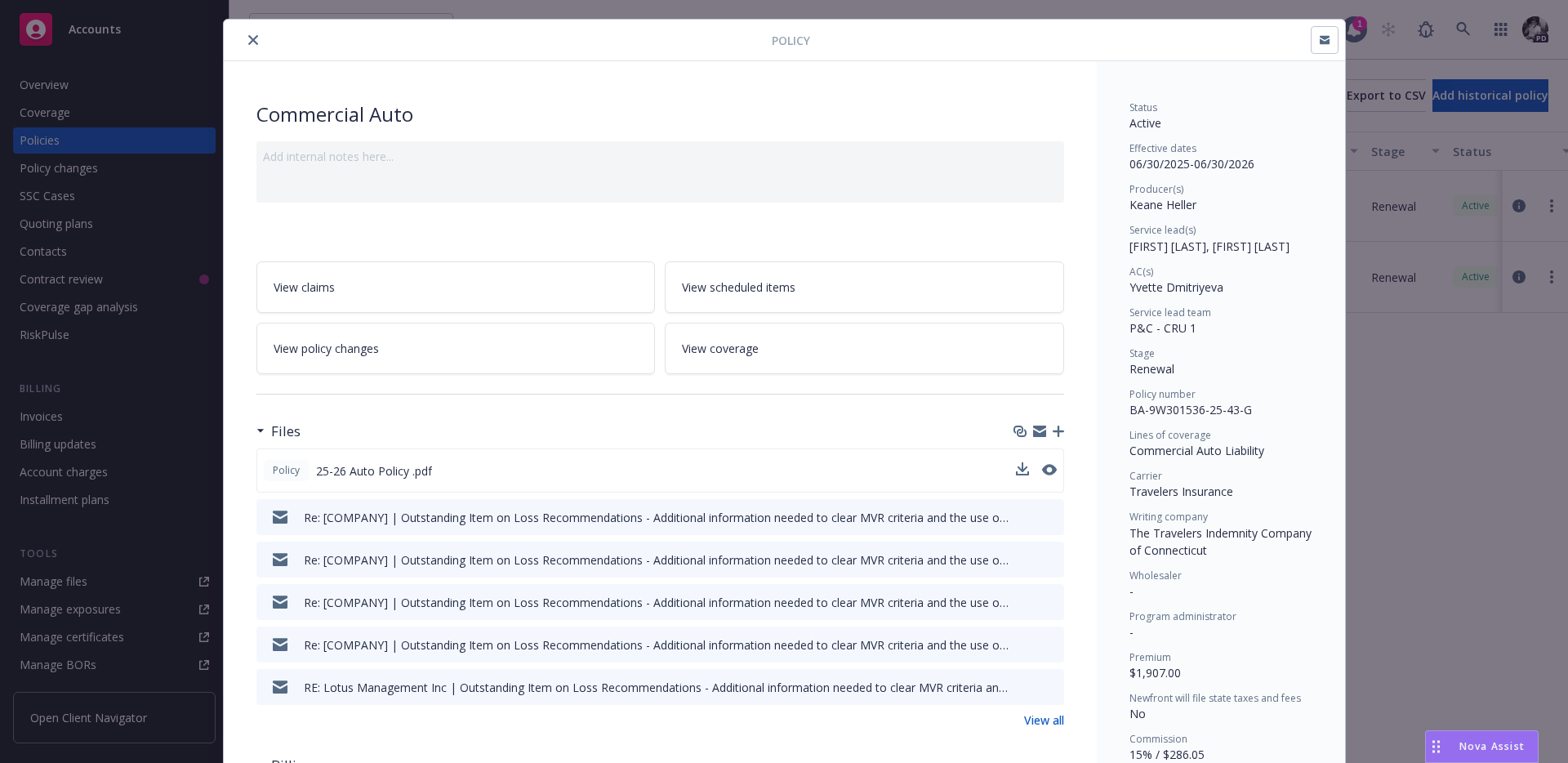 scroll, scrollTop: 0, scrollLeft: 0, axis: both 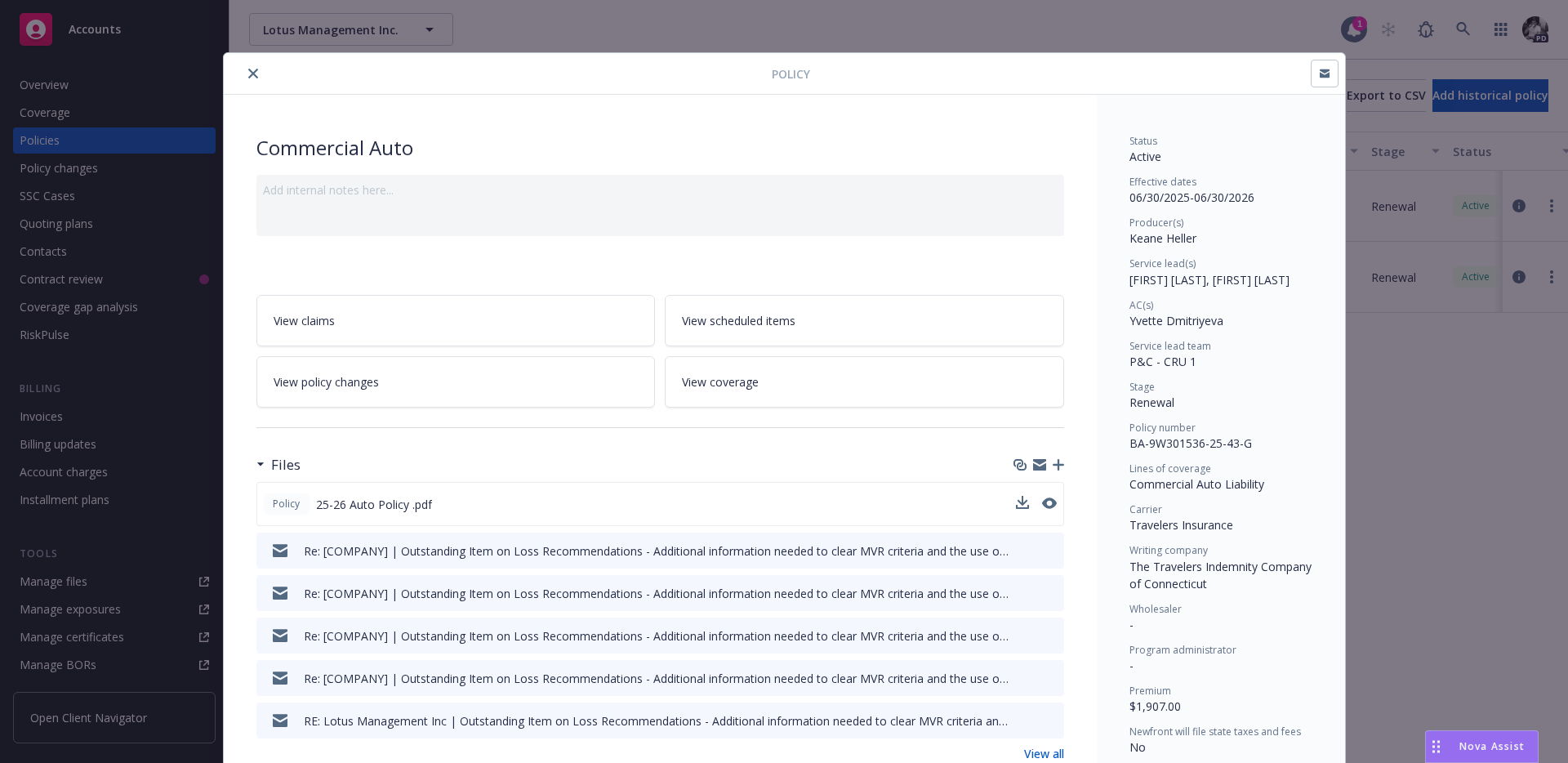 click at bounding box center (501, 74) 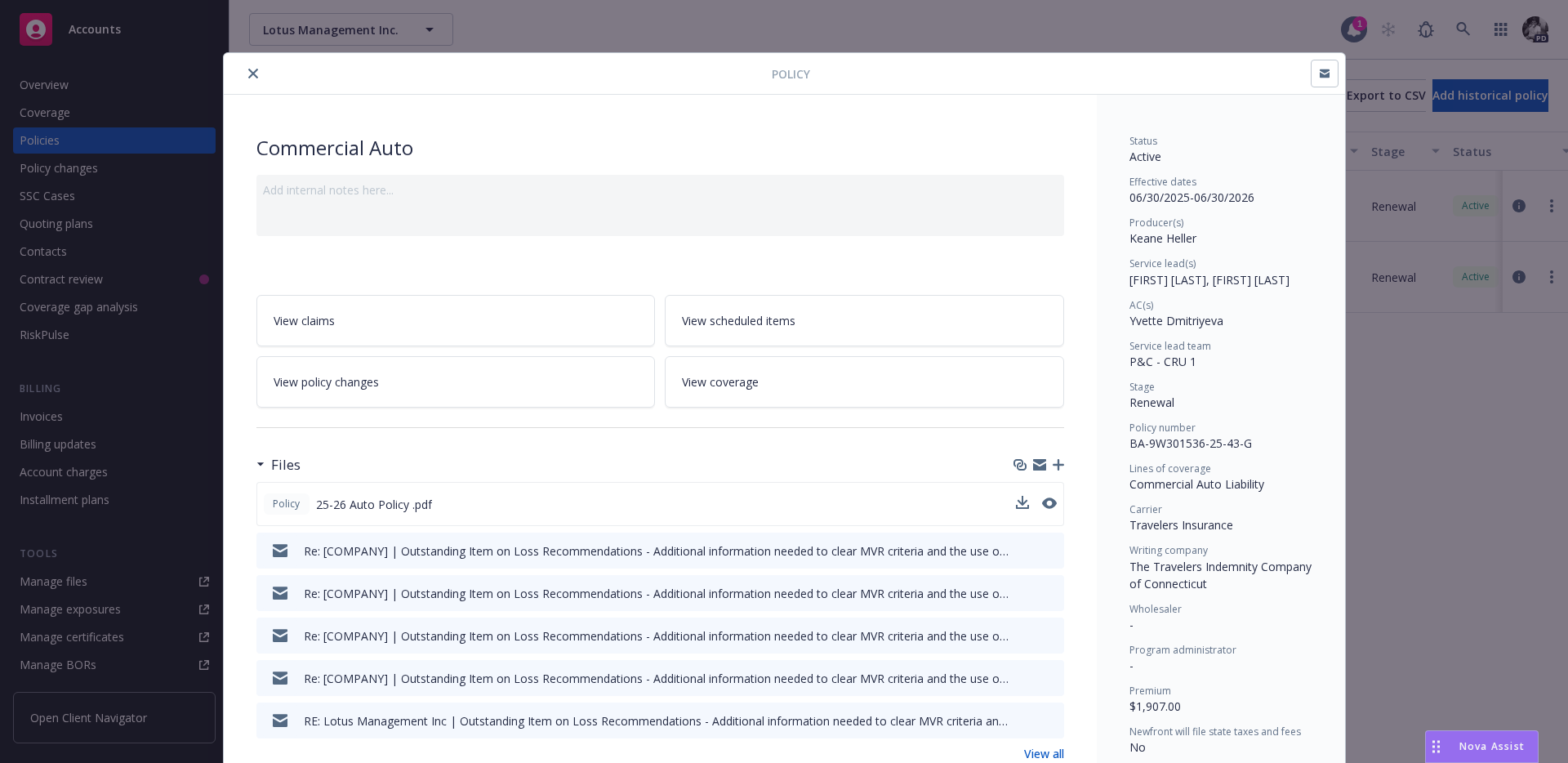 click 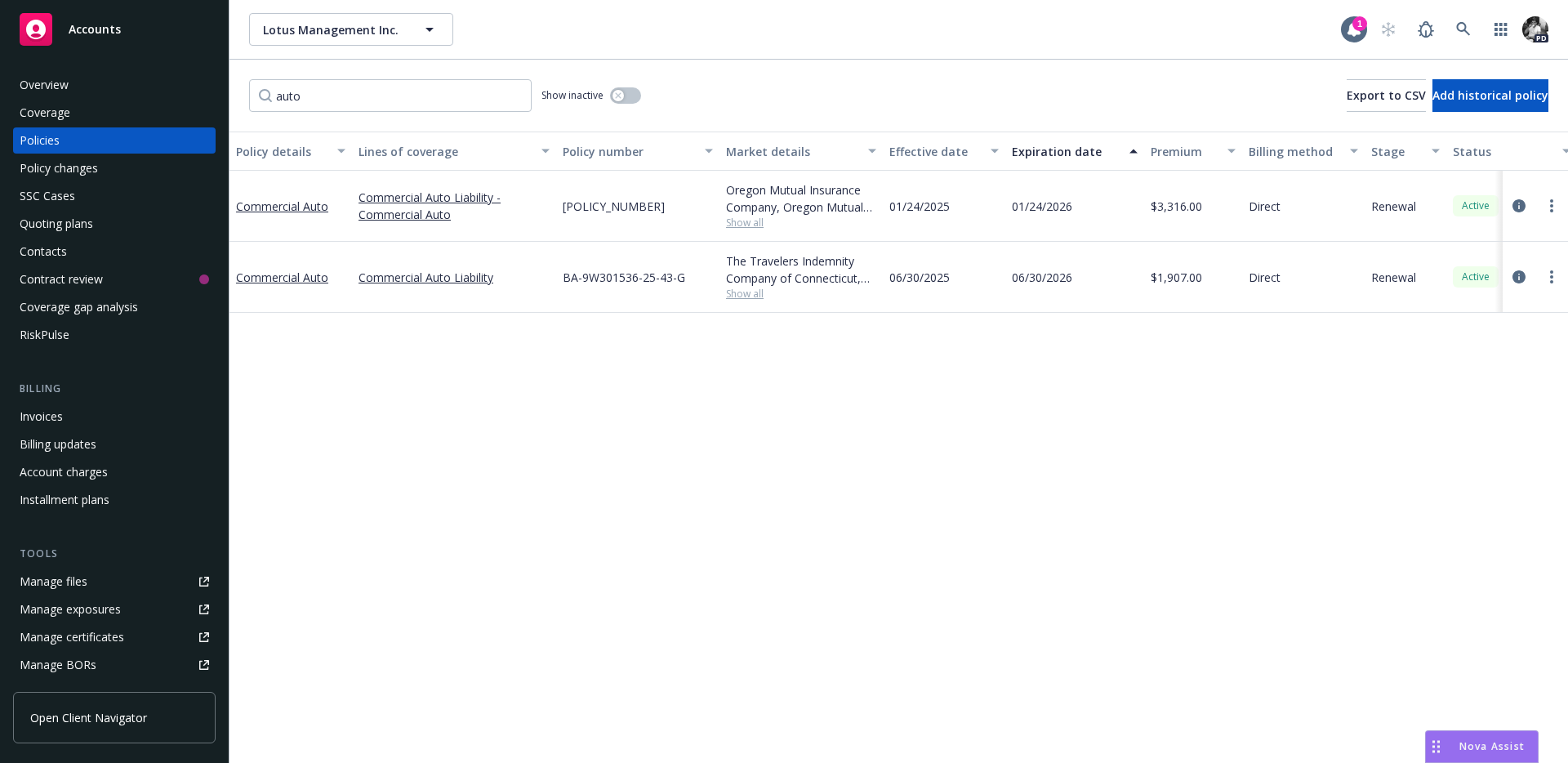 click on "Show inactive" at bounding box center [591, 96] 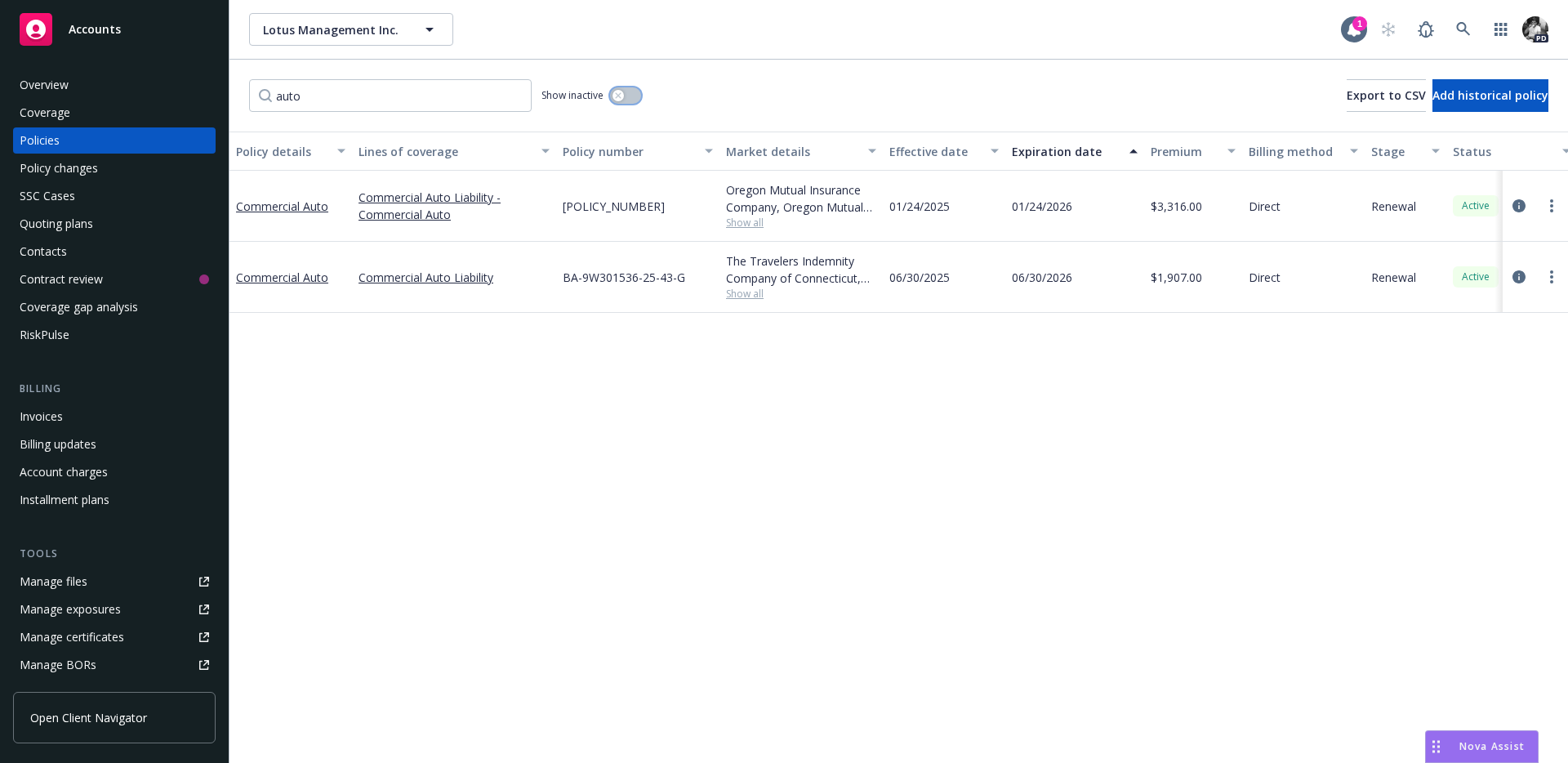 click 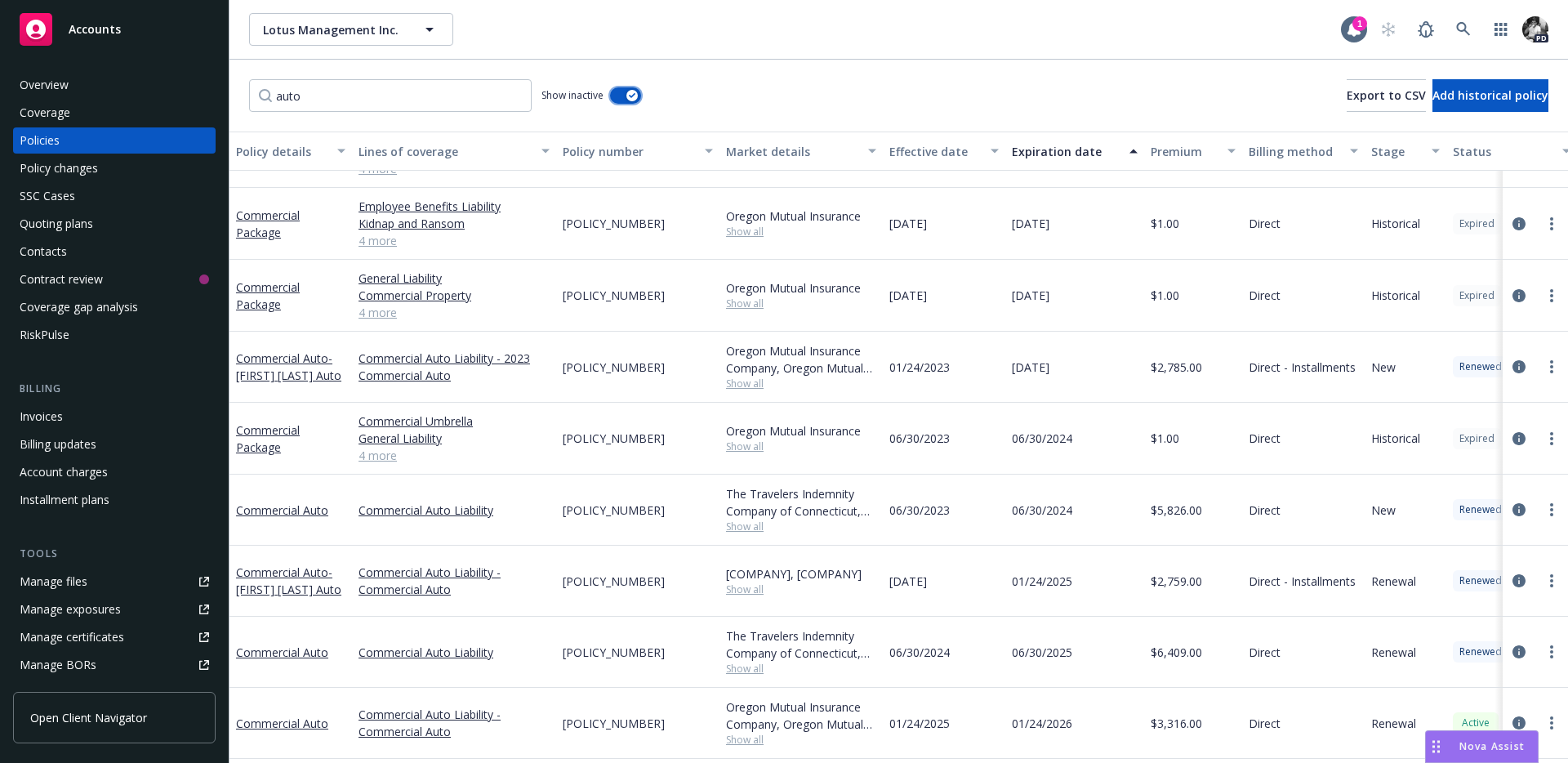 scroll, scrollTop: 383, scrollLeft: 0, axis: vertical 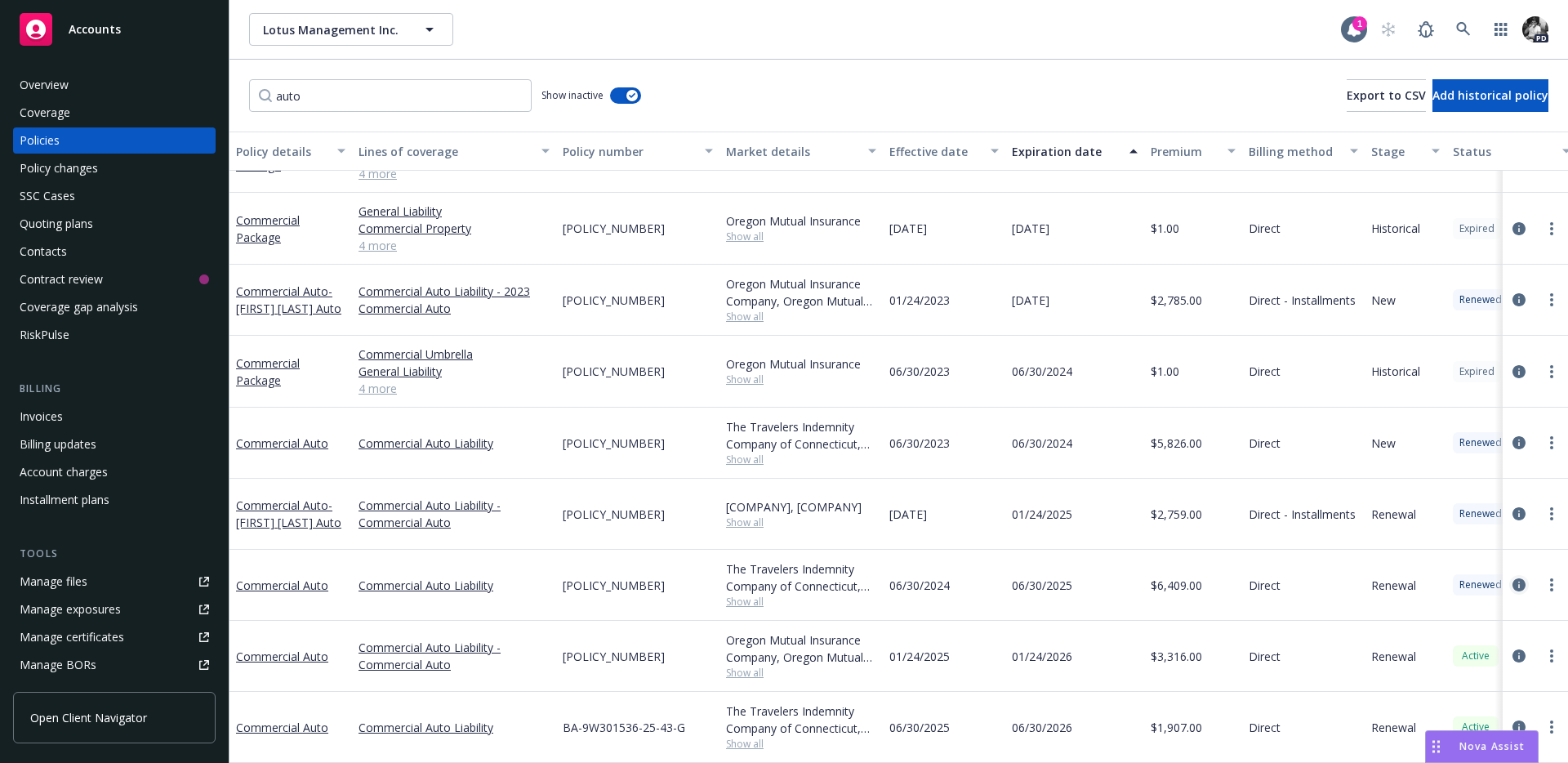 click 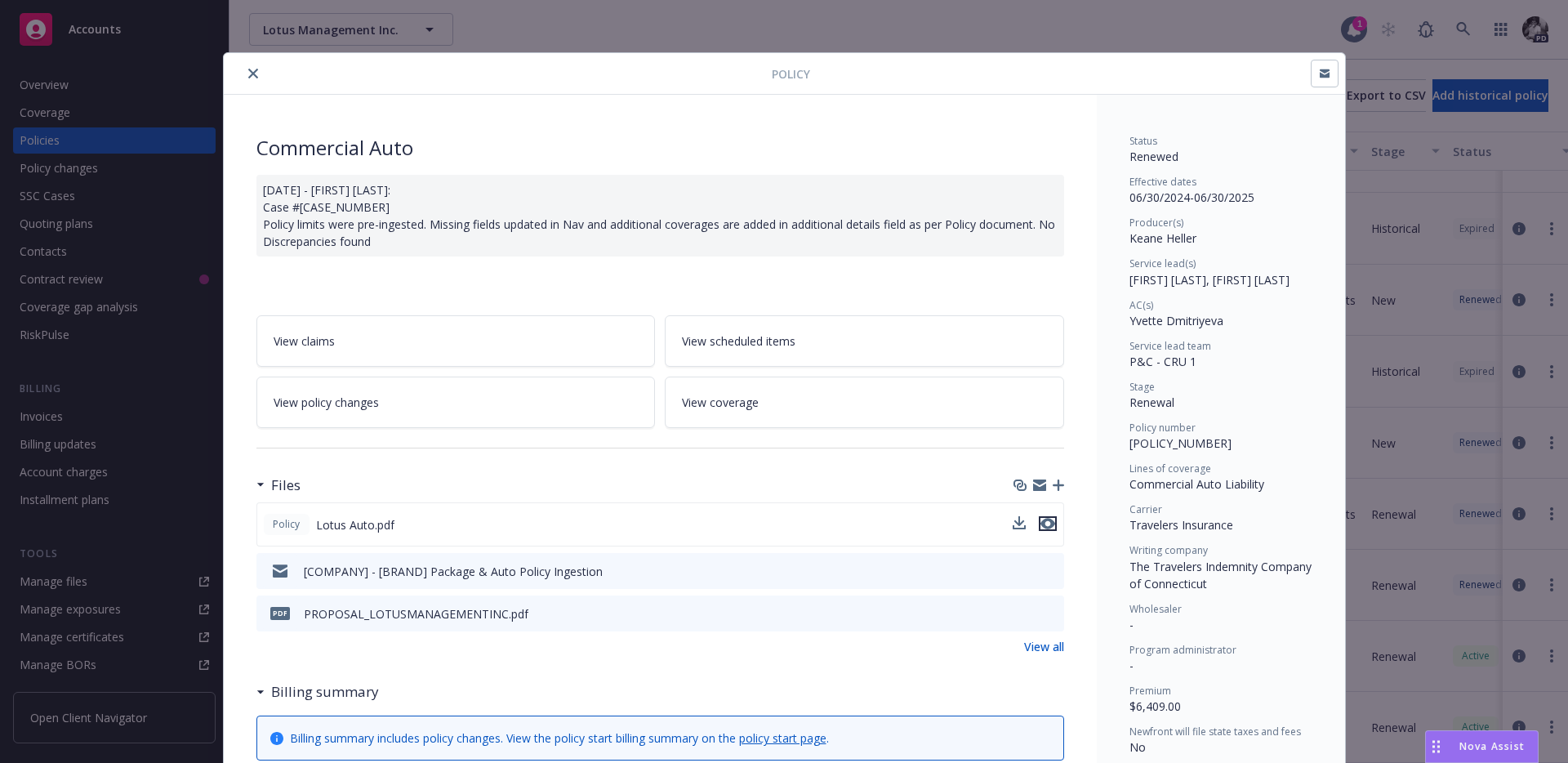 click 